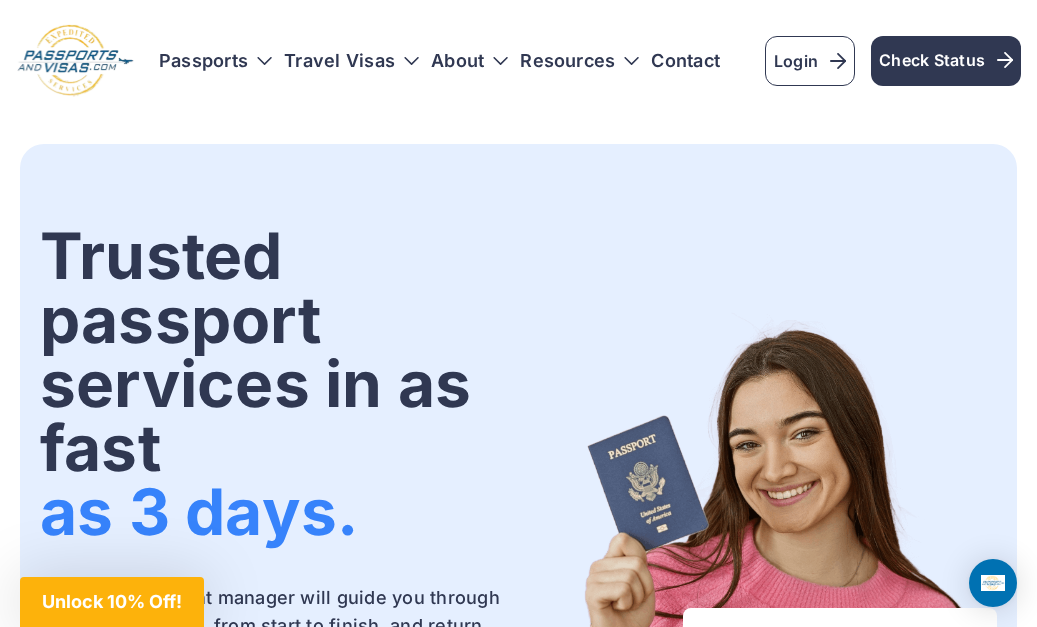 scroll, scrollTop: 0, scrollLeft: 0, axis: both 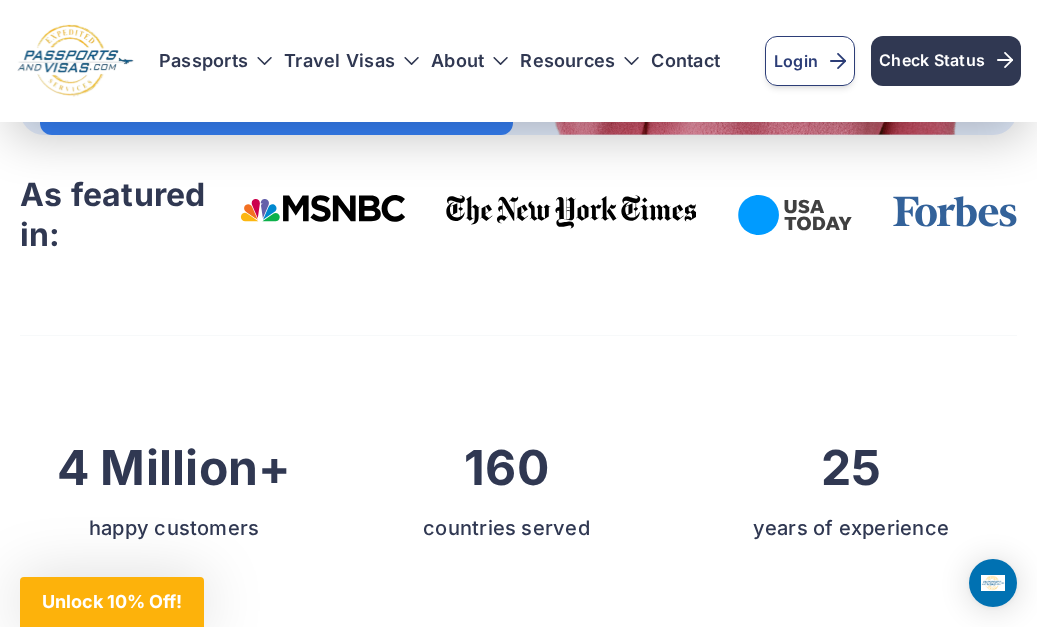 click on "Login" at bounding box center (810, 61) 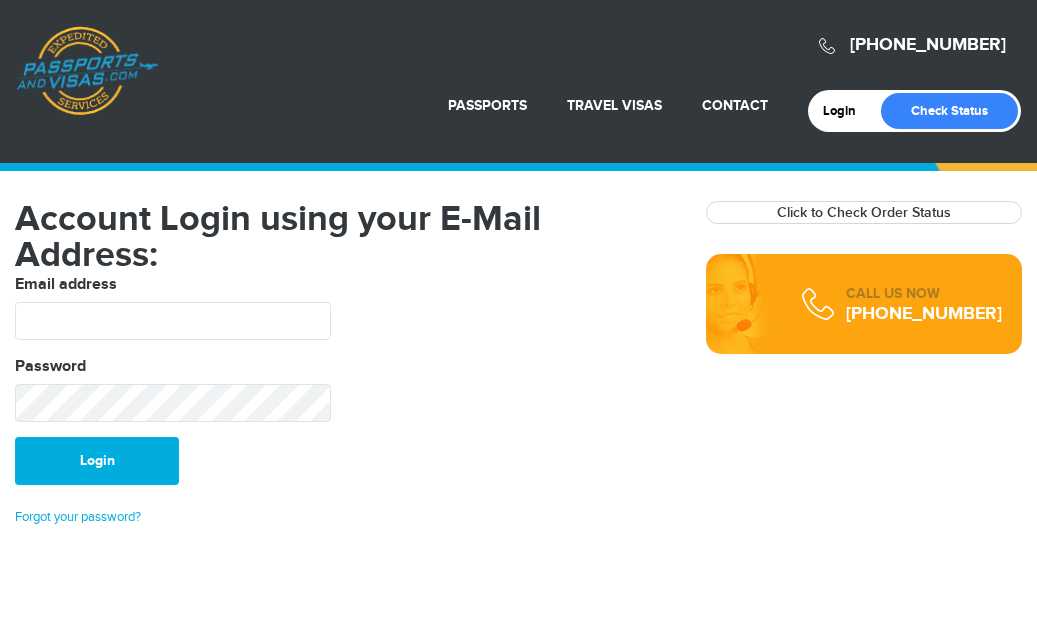 scroll, scrollTop: 0, scrollLeft: 0, axis: both 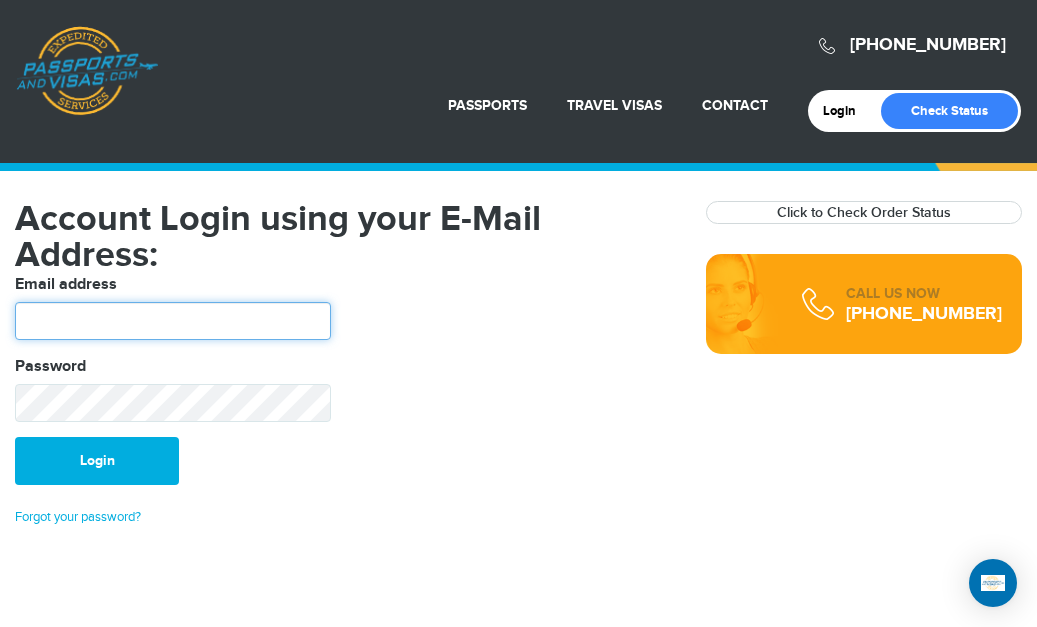 click at bounding box center (173, 321) 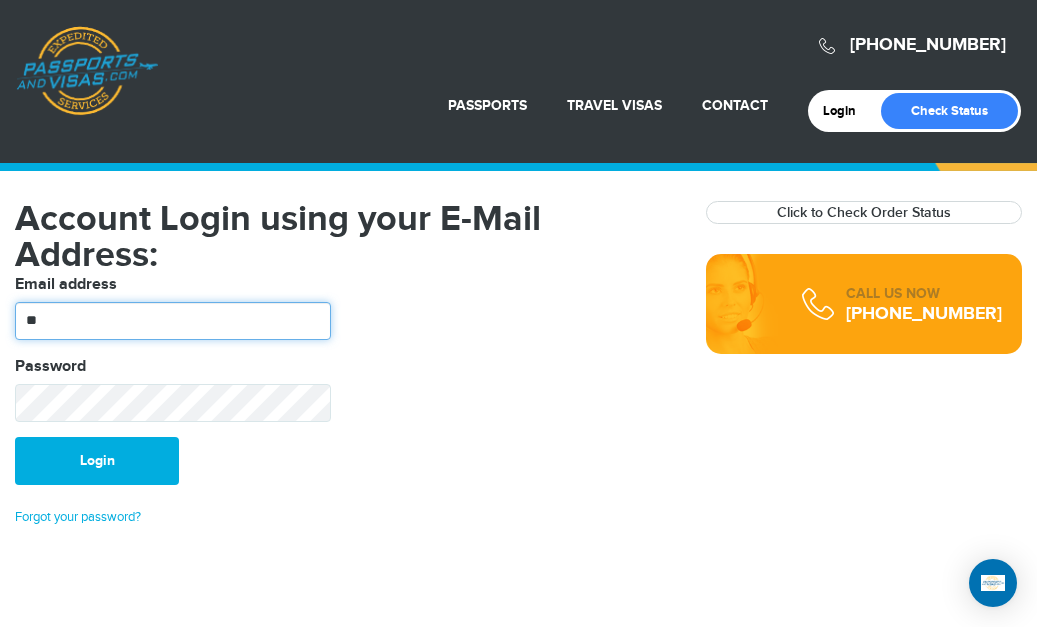 type on "*" 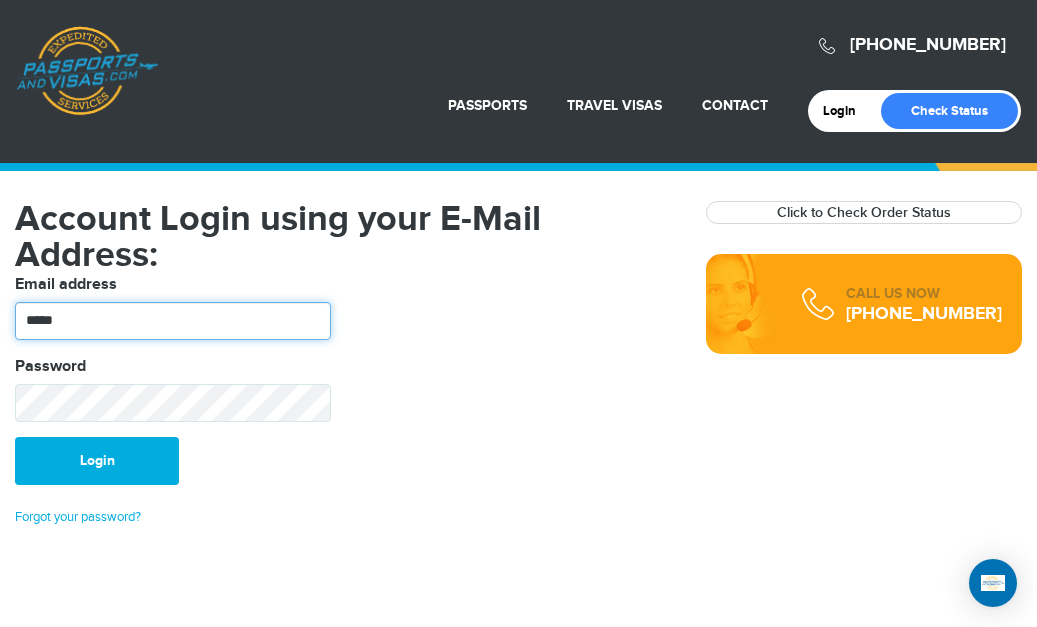 type on "*****" 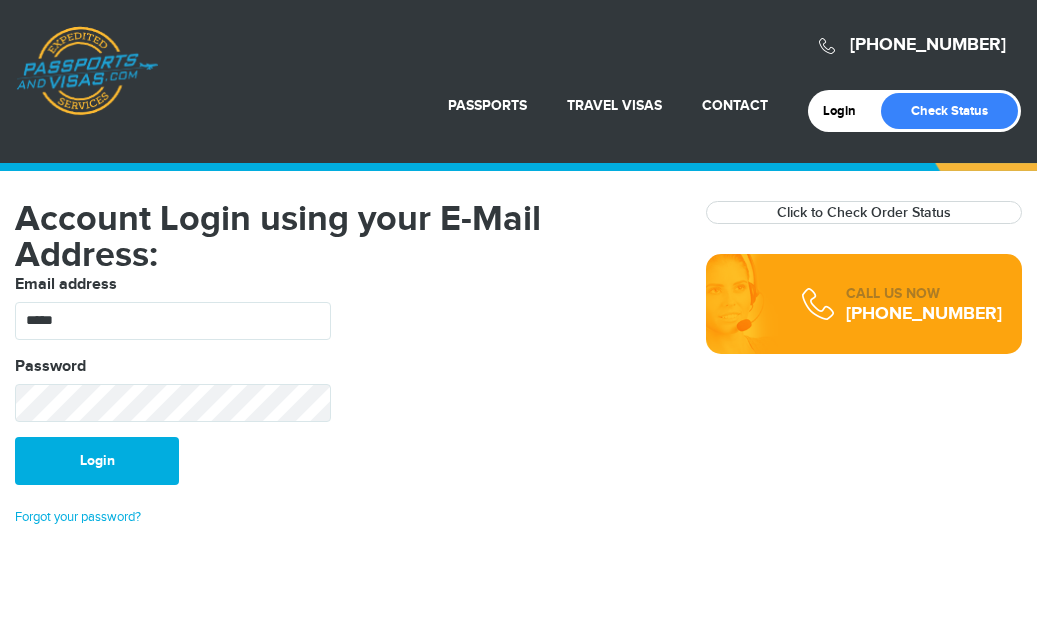scroll, scrollTop: 0, scrollLeft: 0, axis: both 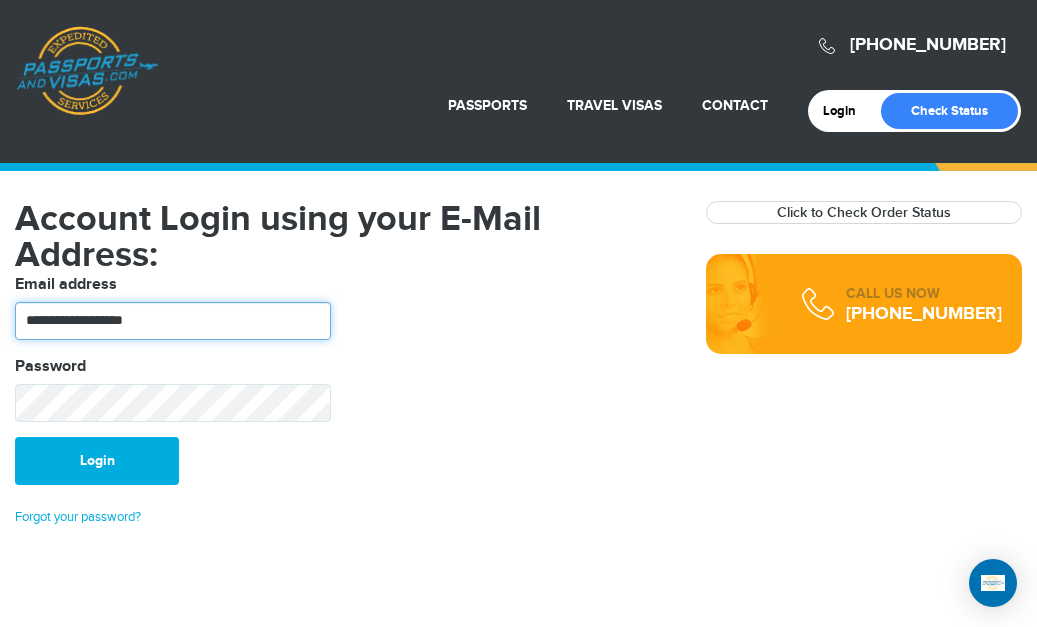 type on "**********" 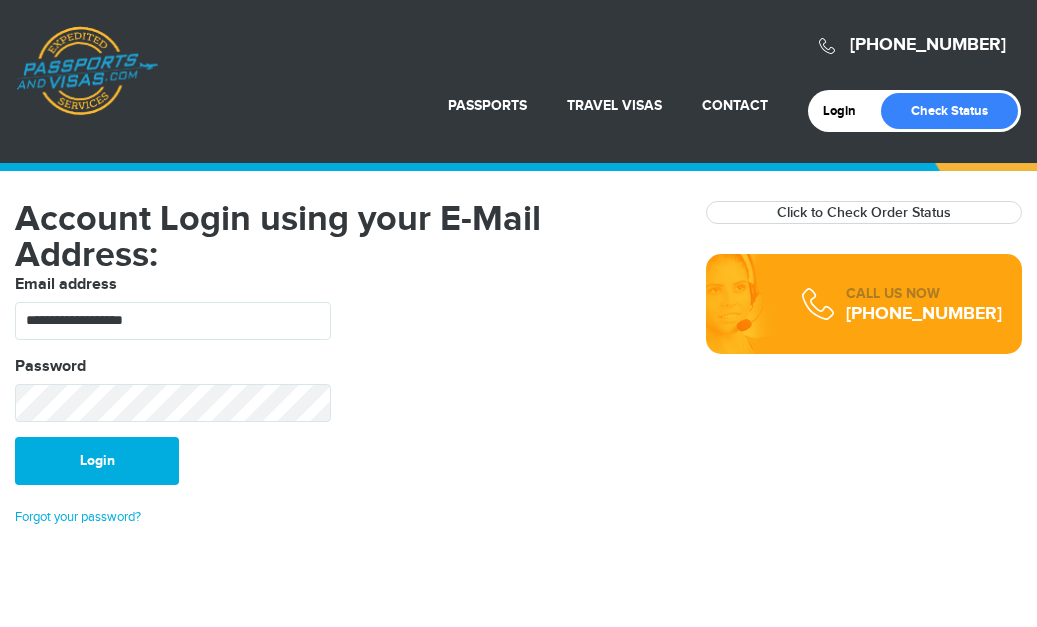 scroll, scrollTop: 0, scrollLeft: 0, axis: both 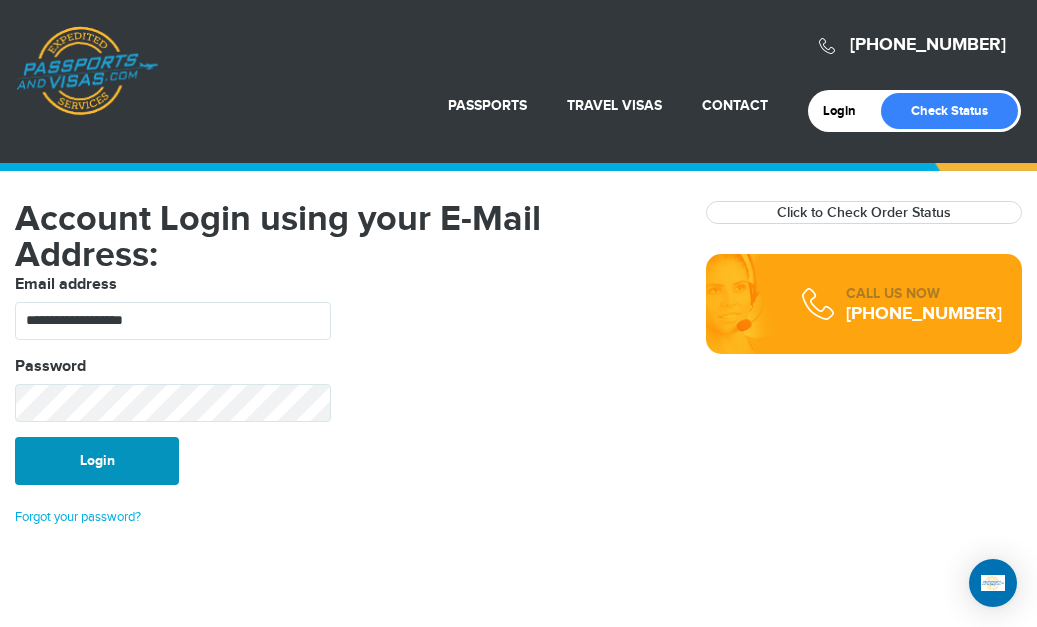 click on "Login" at bounding box center [97, 461] 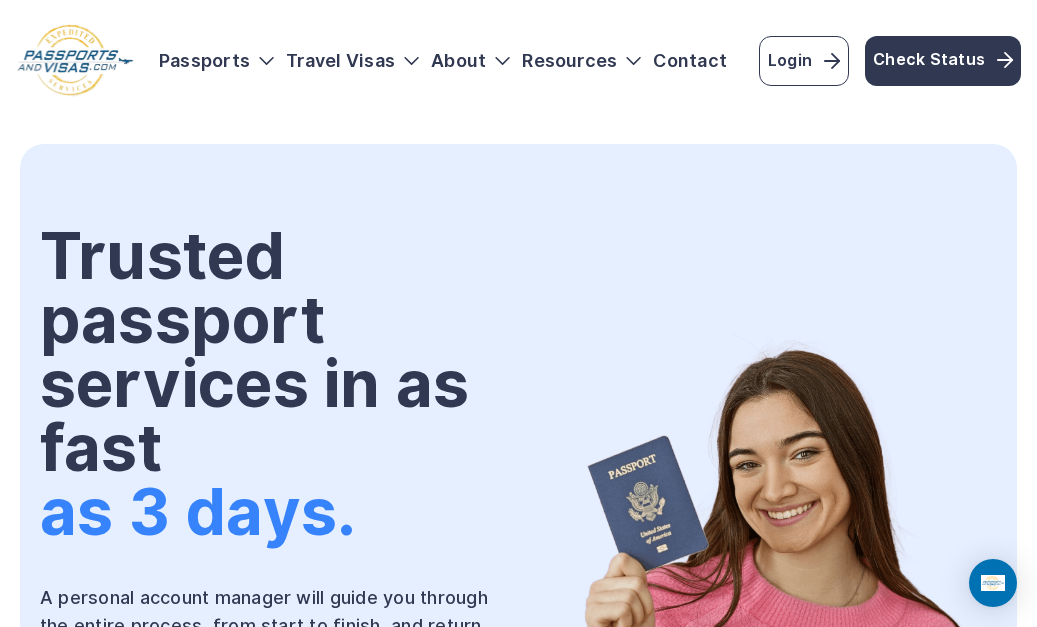 scroll, scrollTop: 0, scrollLeft: 0, axis: both 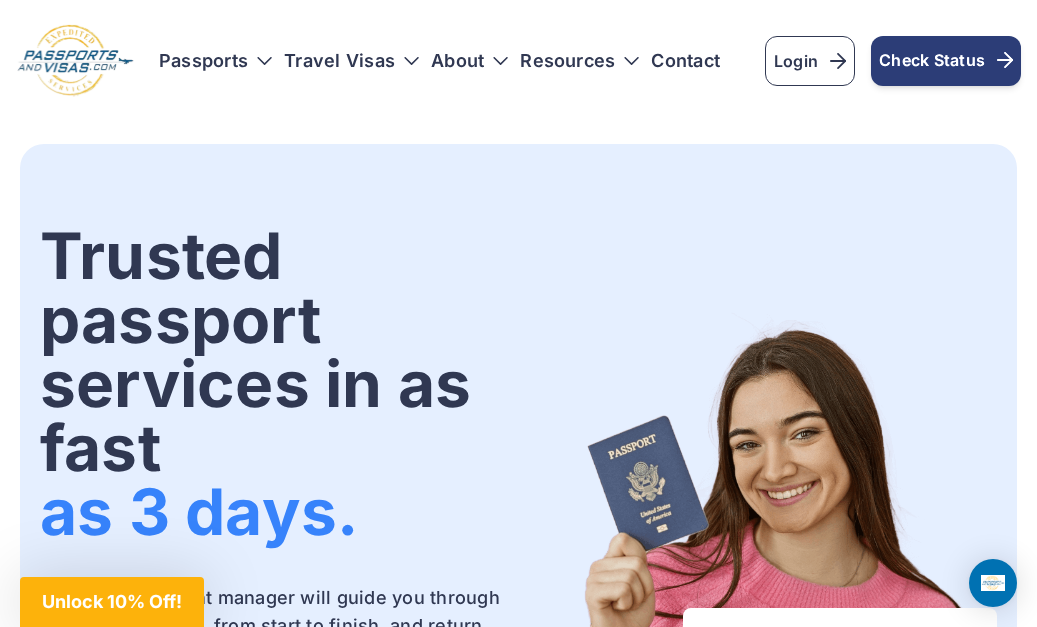 click on "Check Status" at bounding box center [946, 60] 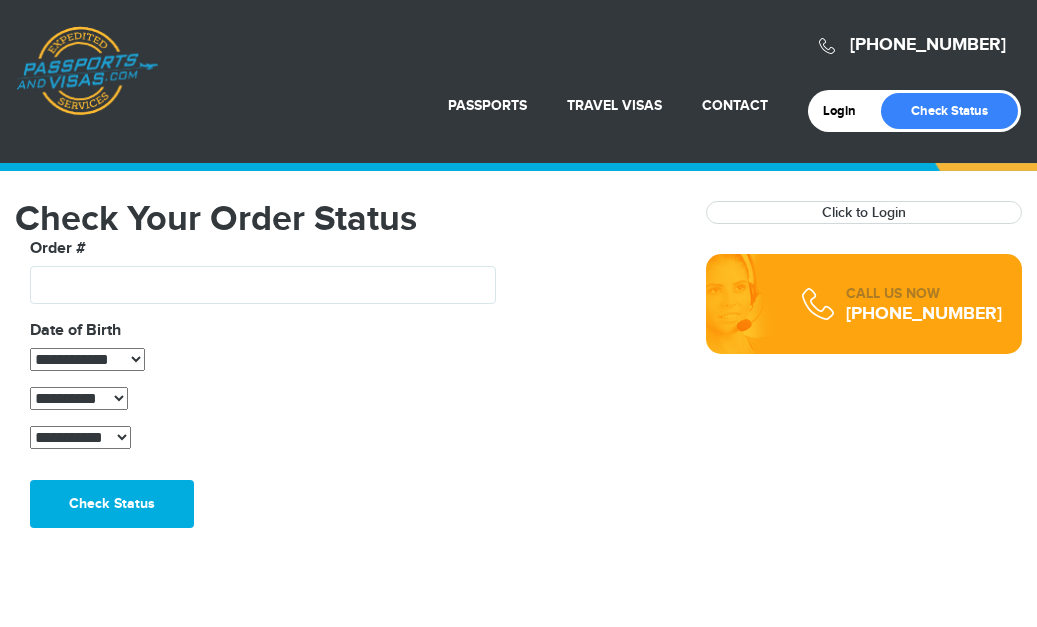 scroll, scrollTop: 0, scrollLeft: 0, axis: both 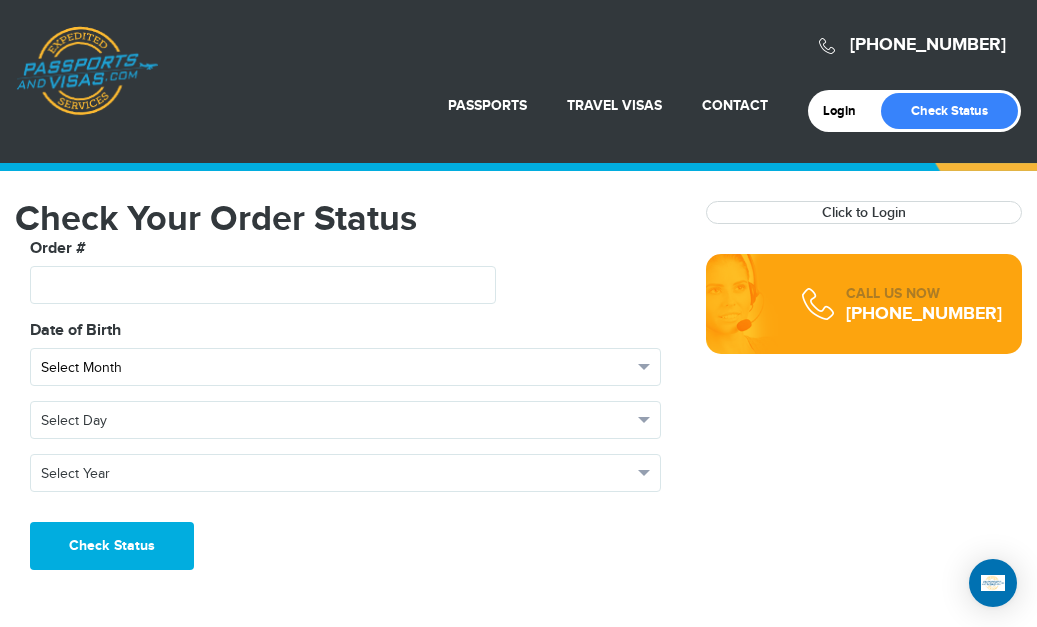 click on "Select Month" at bounding box center [336, 368] 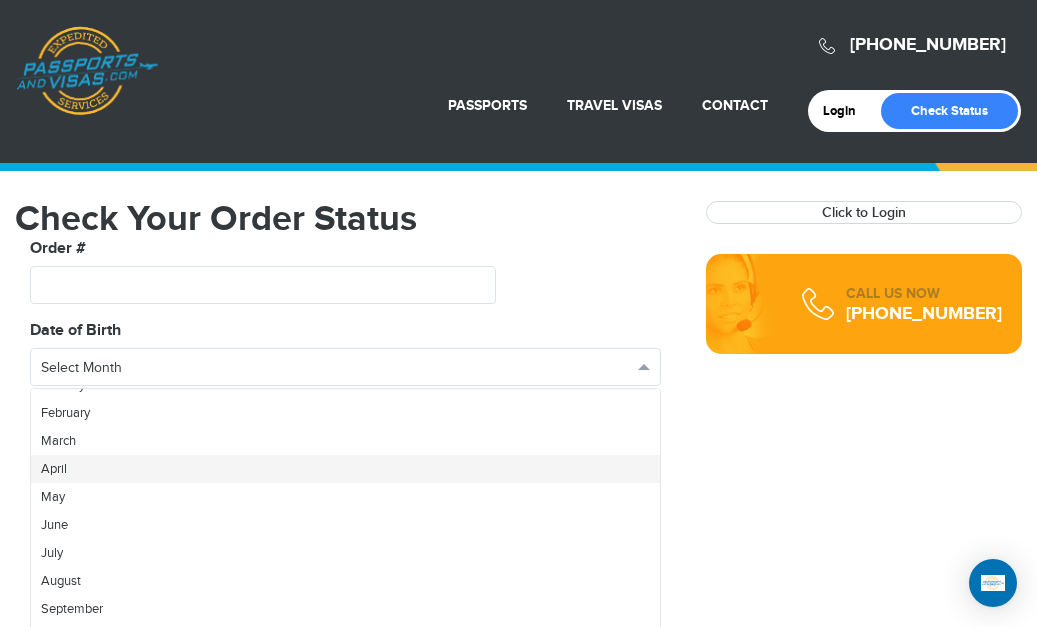 scroll, scrollTop: 71, scrollLeft: 0, axis: vertical 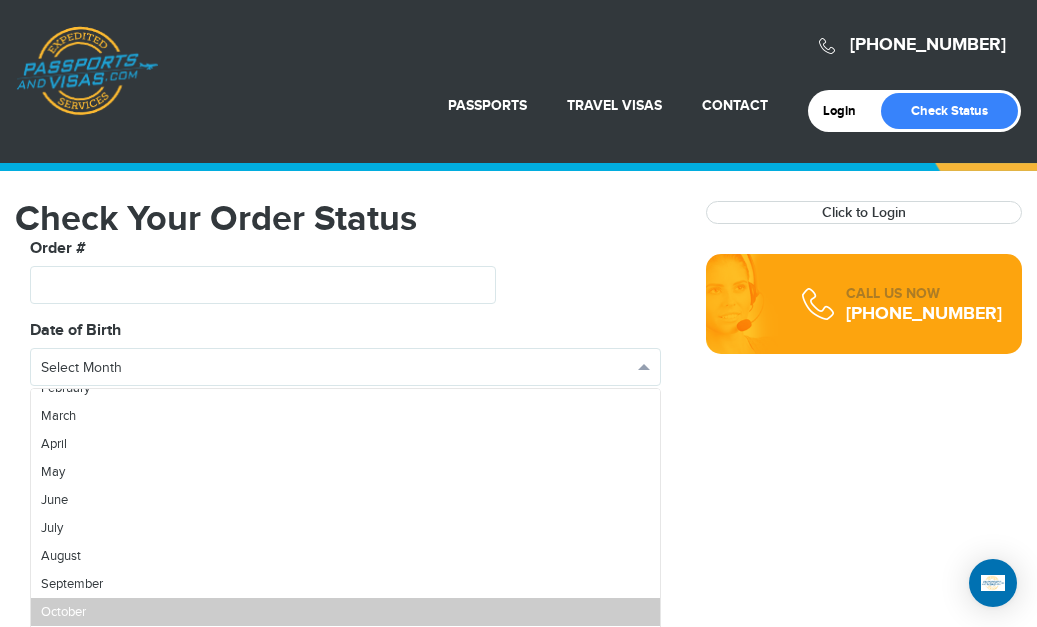 click on "October" at bounding box center [63, 612] 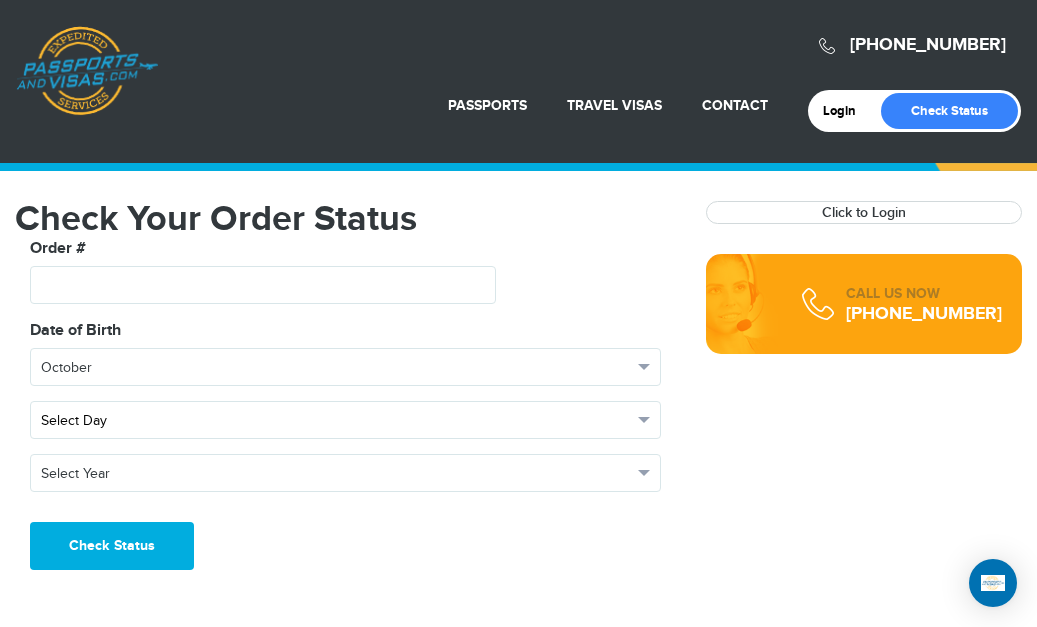 click on "Select Day" at bounding box center (336, 421) 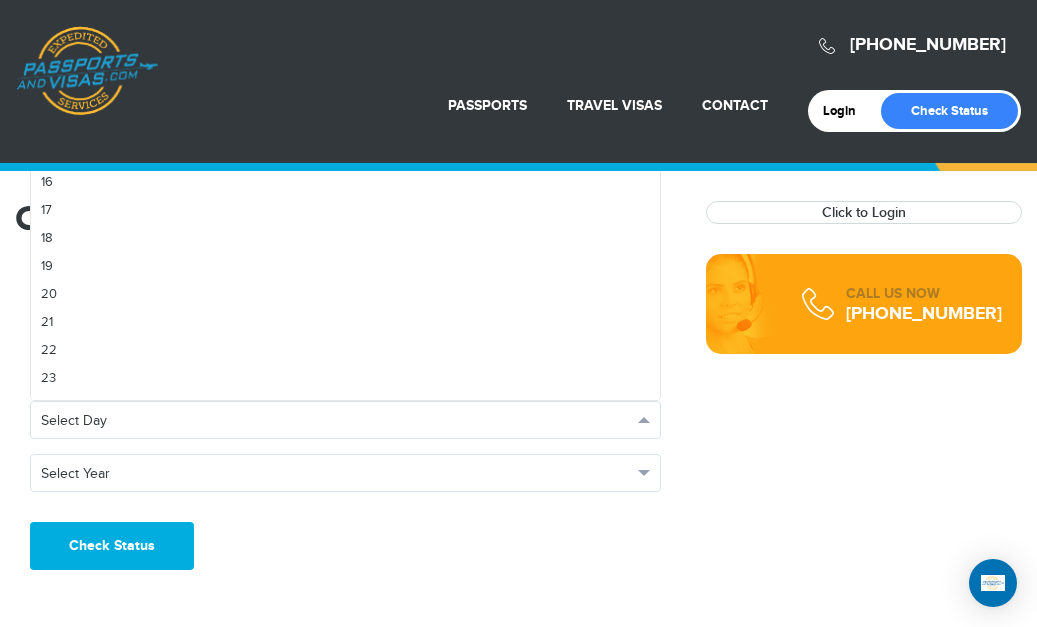 scroll, scrollTop: 520, scrollLeft: 0, axis: vertical 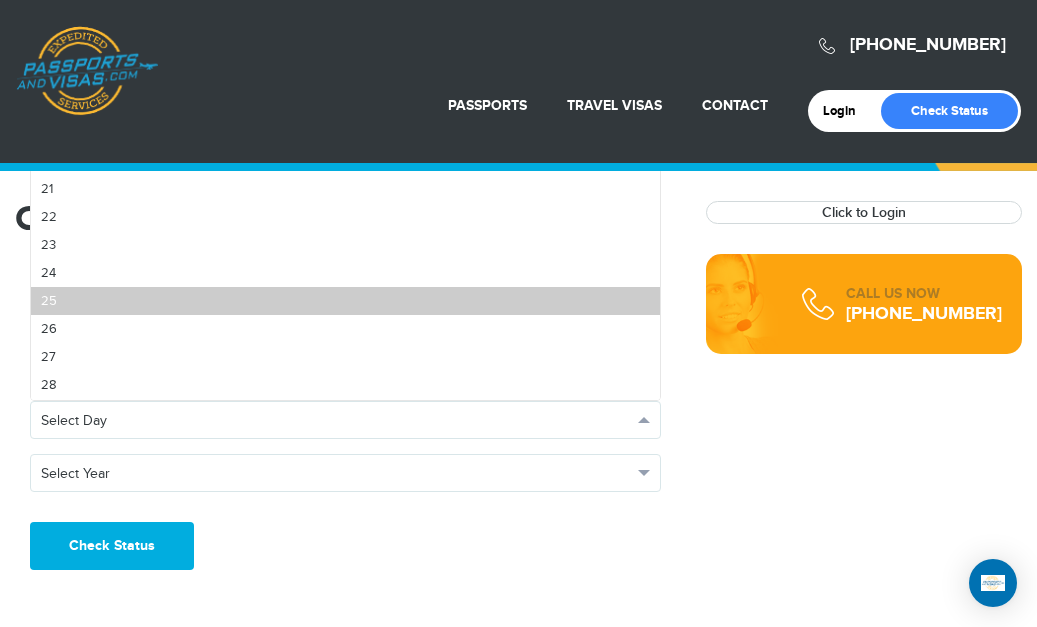 click on "25" at bounding box center (345, 301) 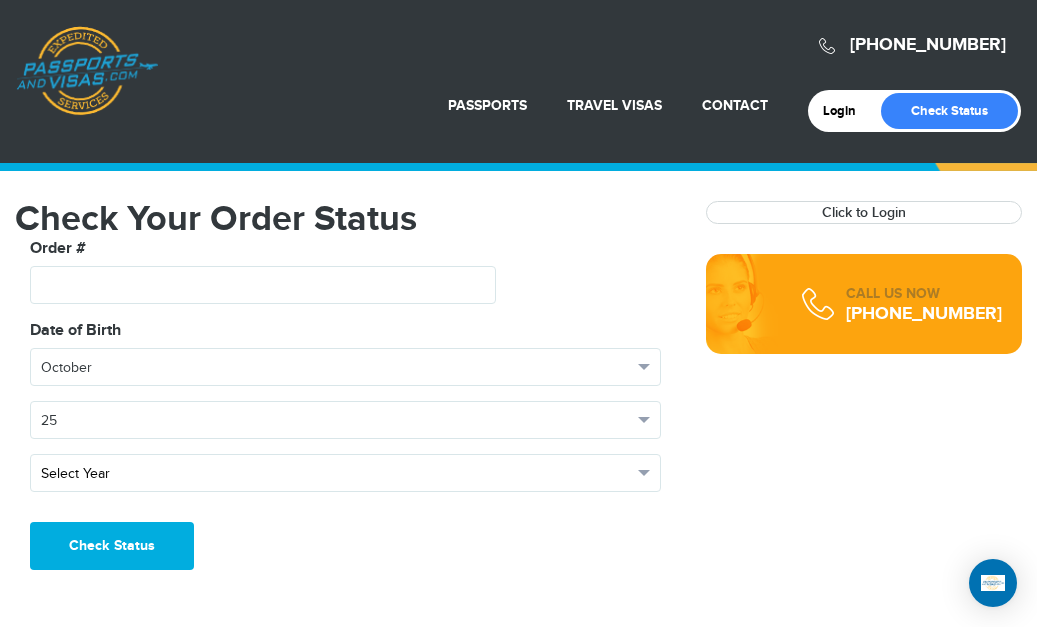 click at bounding box center [644, 473] 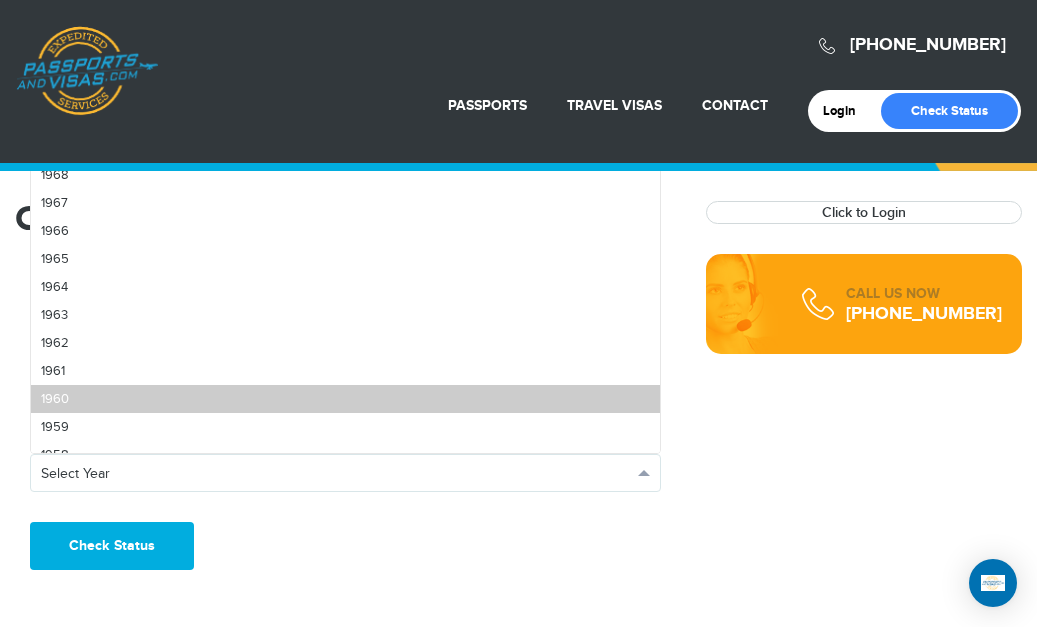 scroll, scrollTop: 1626, scrollLeft: 0, axis: vertical 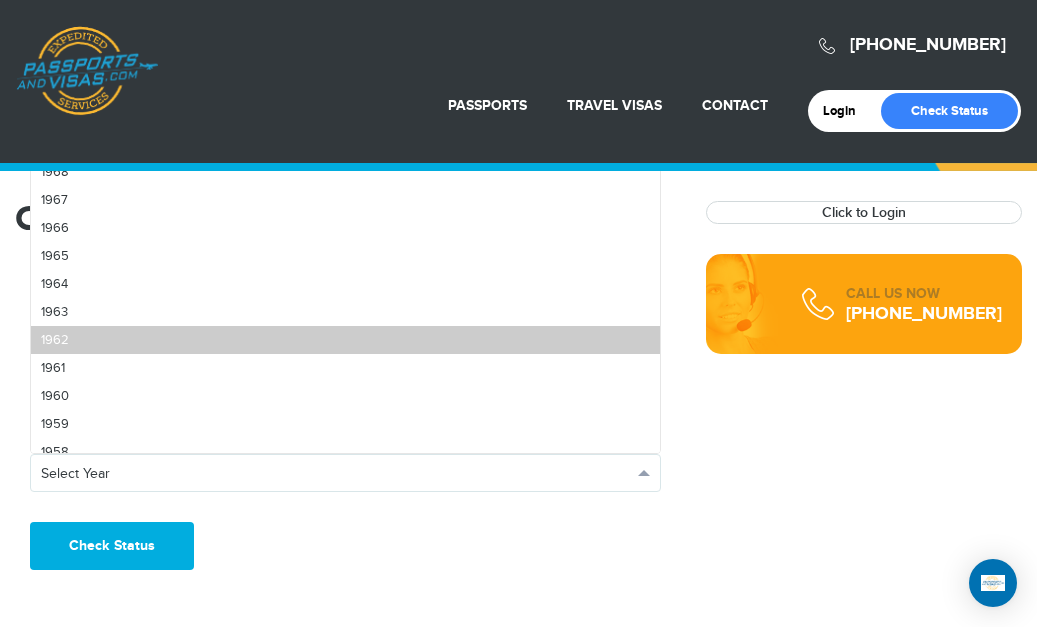 click on "1962" at bounding box center (345, 340) 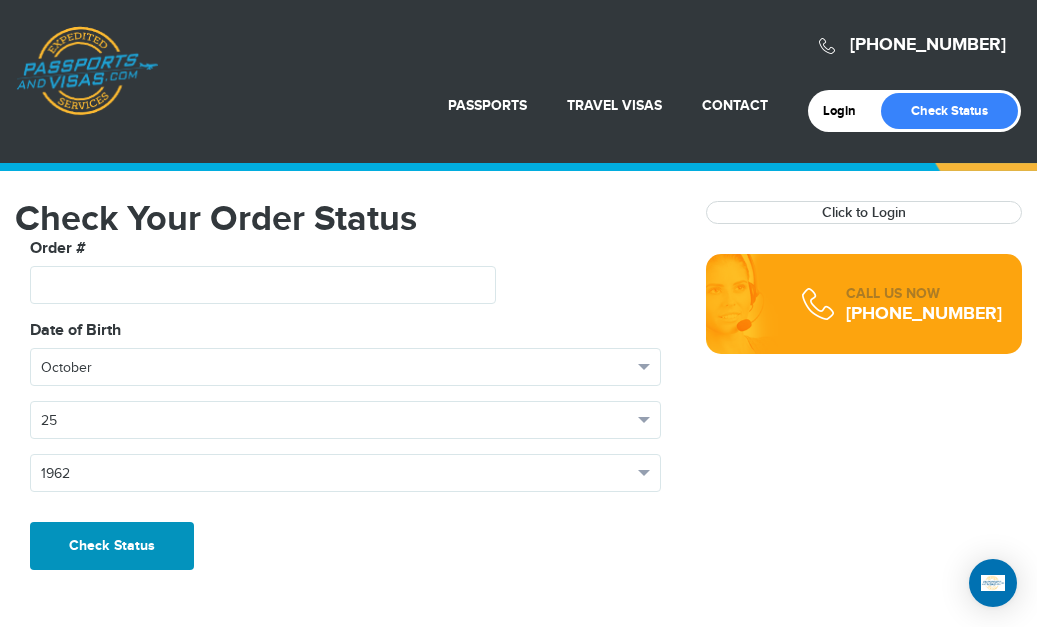 click on "Check Status" at bounding box center [112, 546] 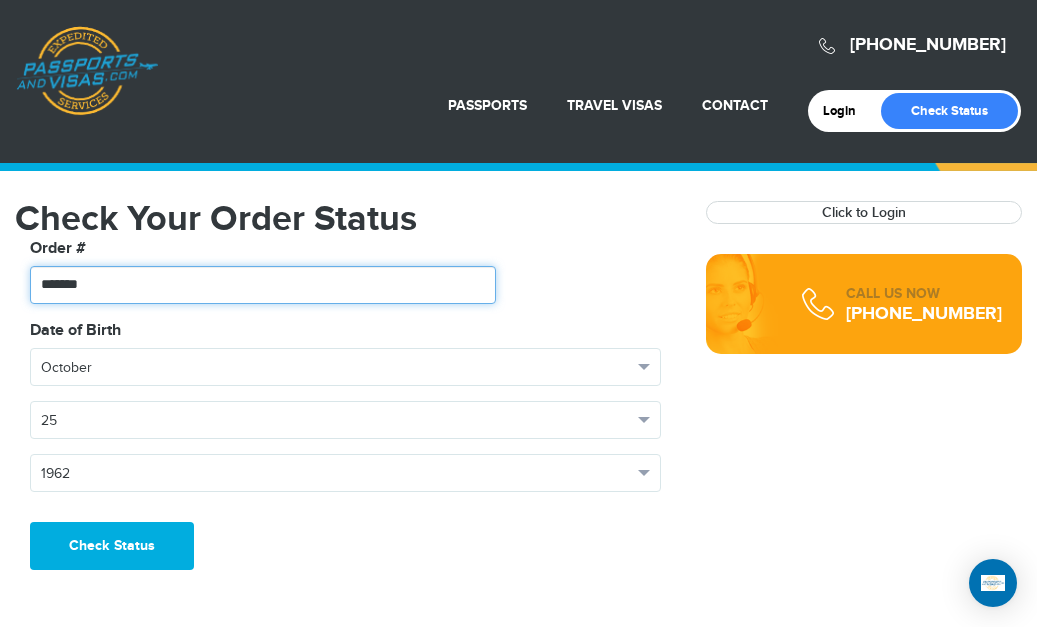 type on "*******" 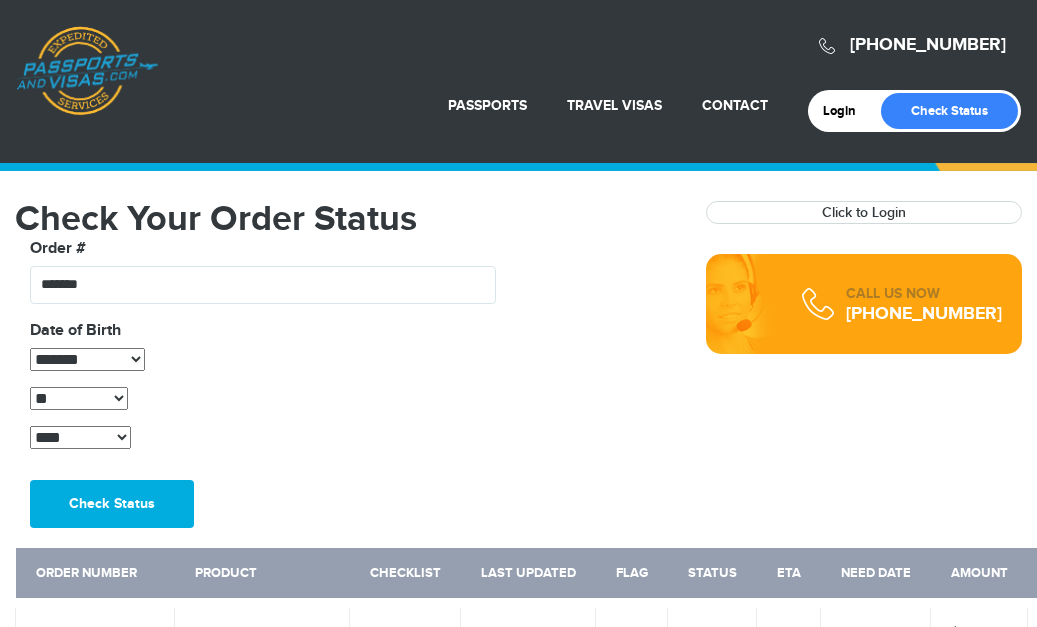 scroll, scrollTop: 0, scrollLeft: 0, axis: both 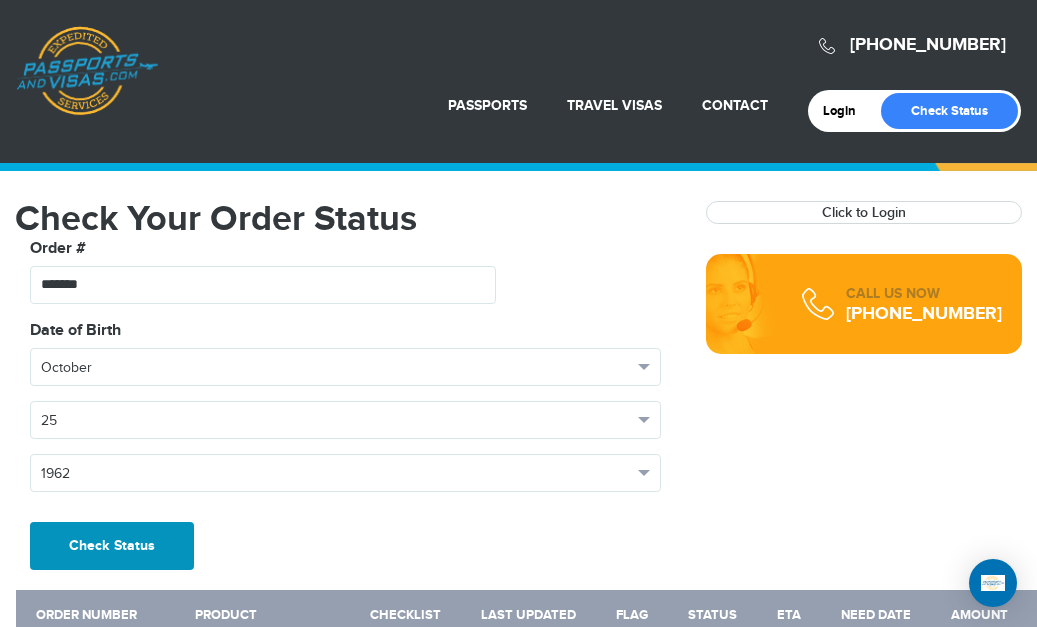 click on "Check Status" at bounding box center [112, 546] 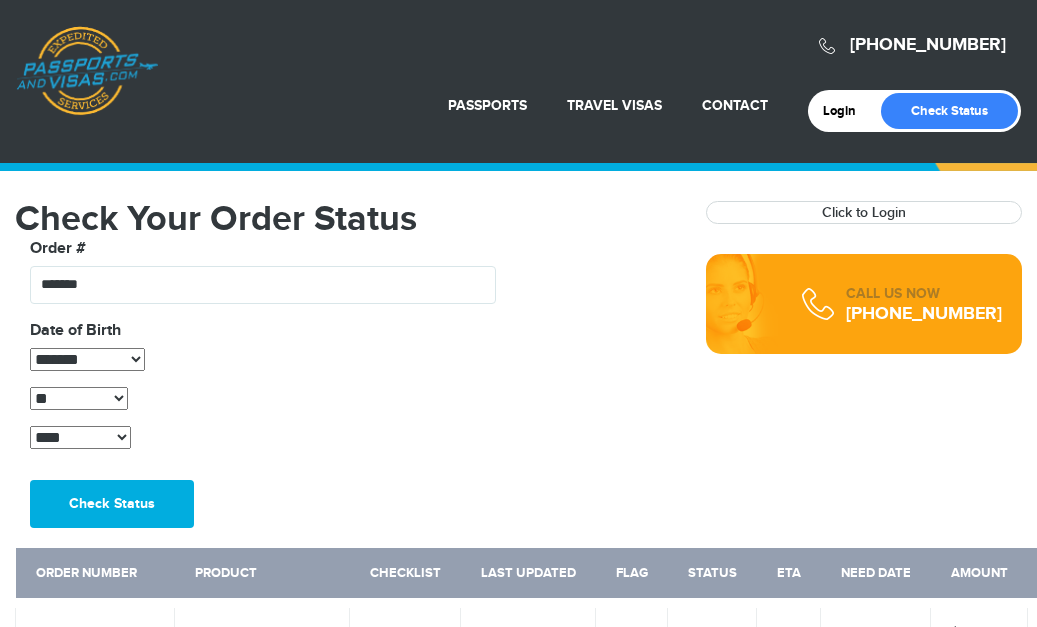 scroll, scrollTop: 0, scrollLeft: 0, axis: both 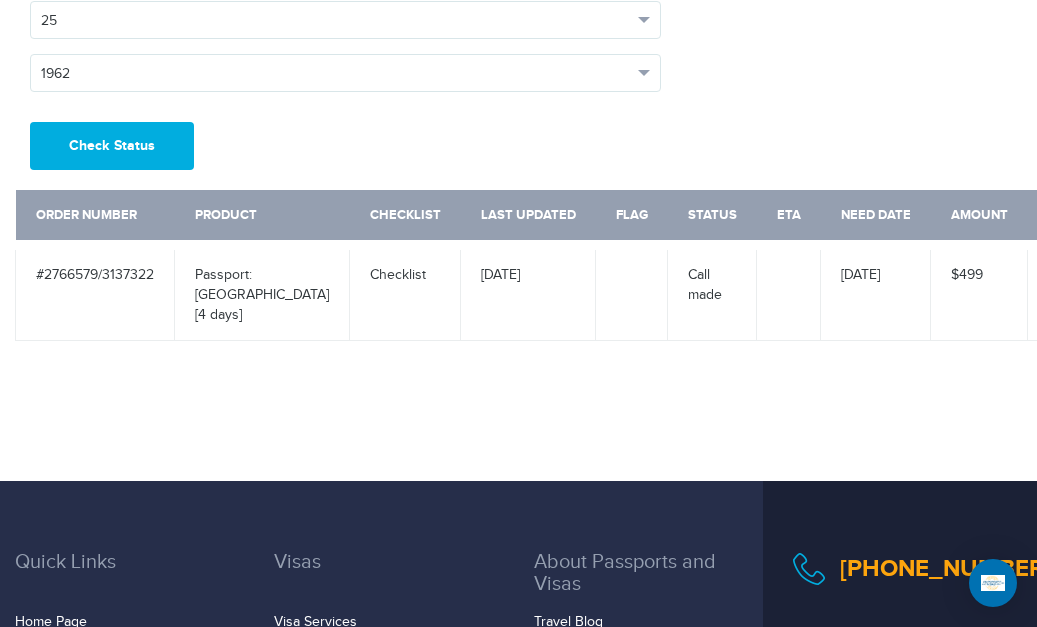 click on "Invoice" at bounding box center [1070, 275] 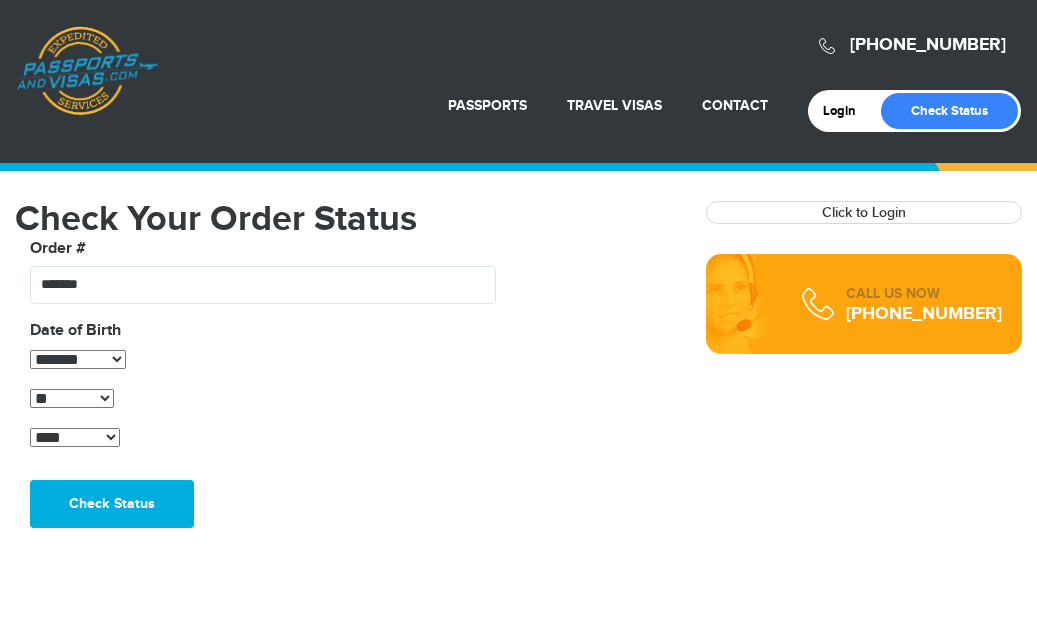 select on "**" 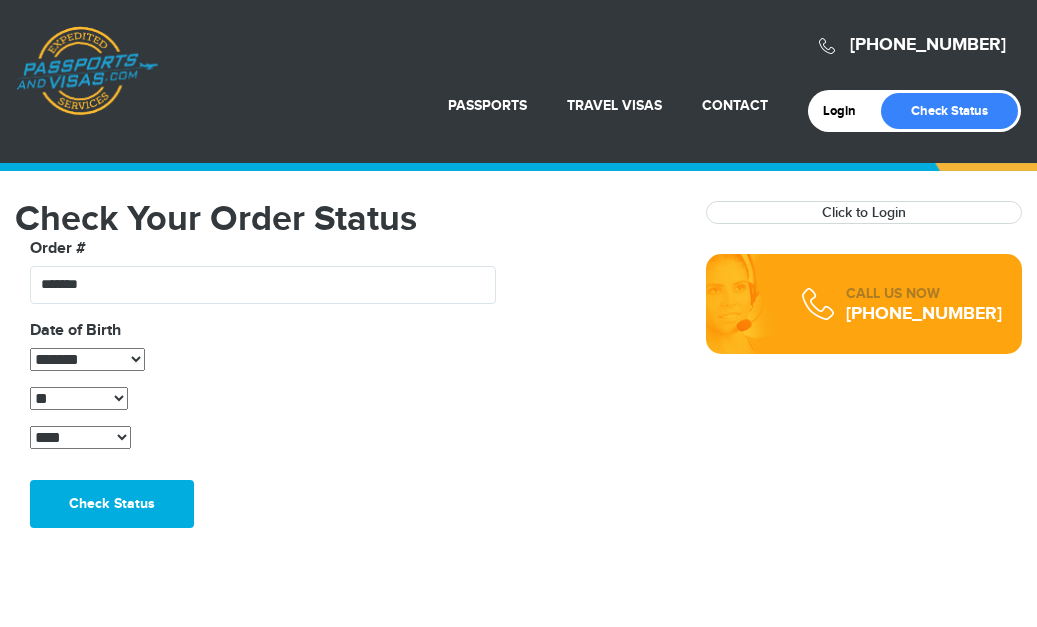 scroll, scrollTop: 0, scrollLeft: 0, axis: both 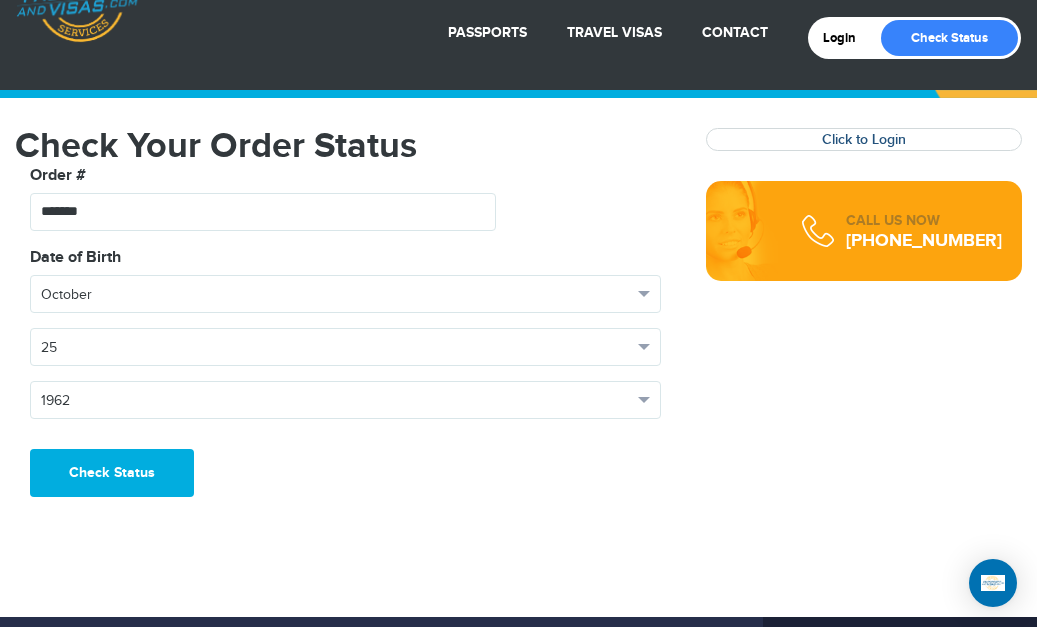 click on "Click to Login" at bounding box center (864, 139) 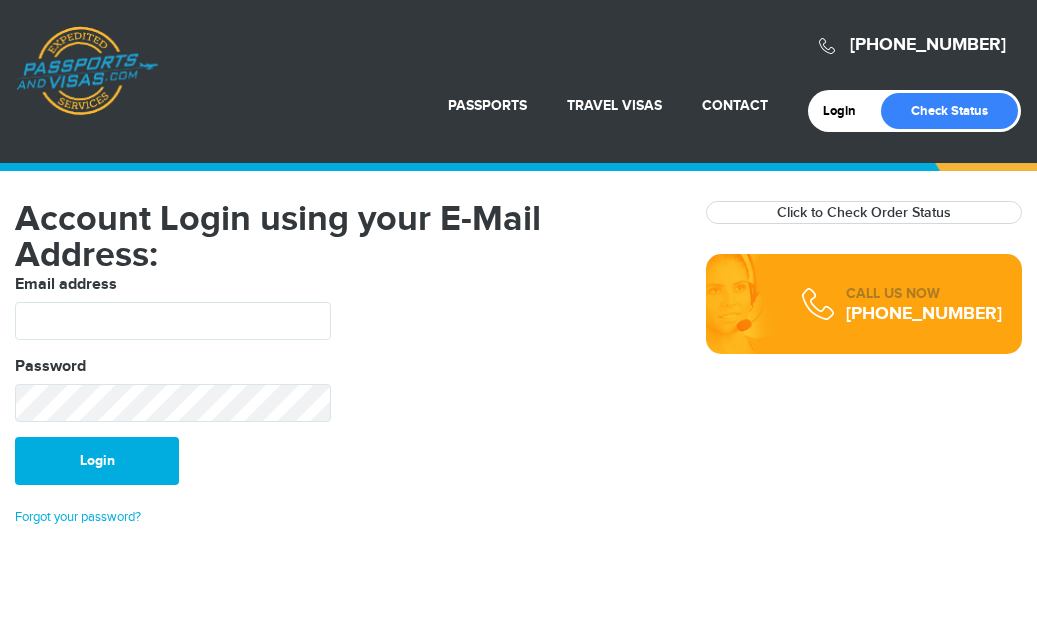 scroll, scrollTop: 0, scrollLeft: 0, axis: both 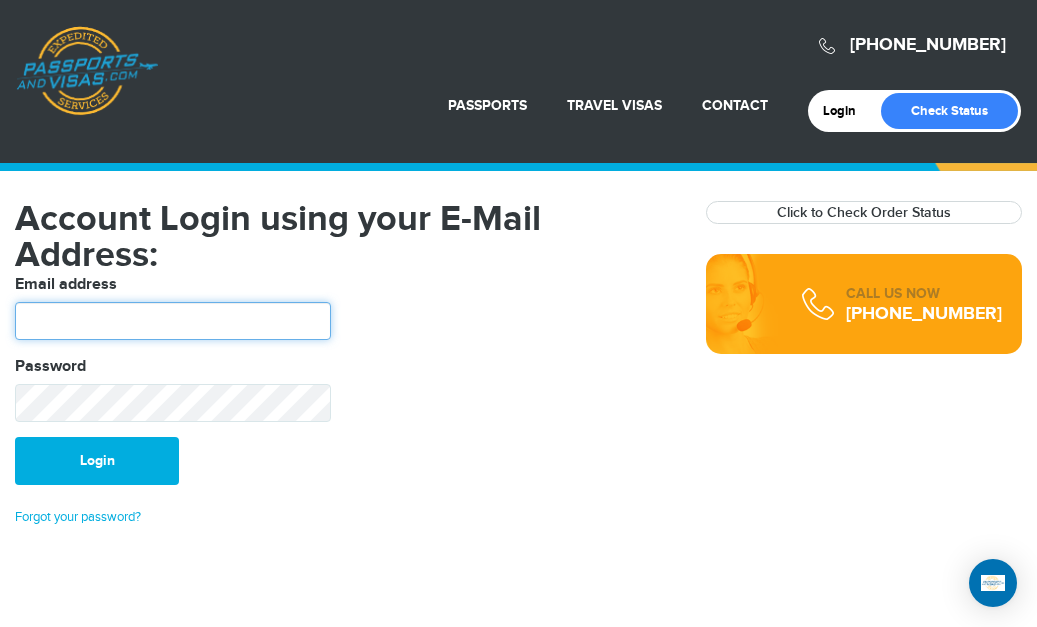 click at bounding box center [173, 321] 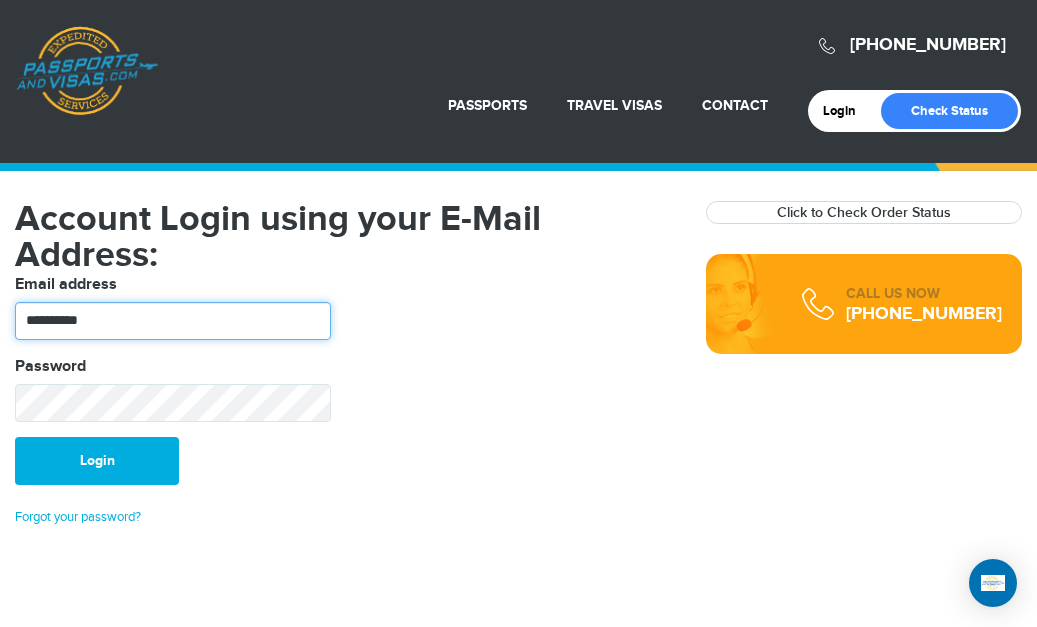 type on "**********" 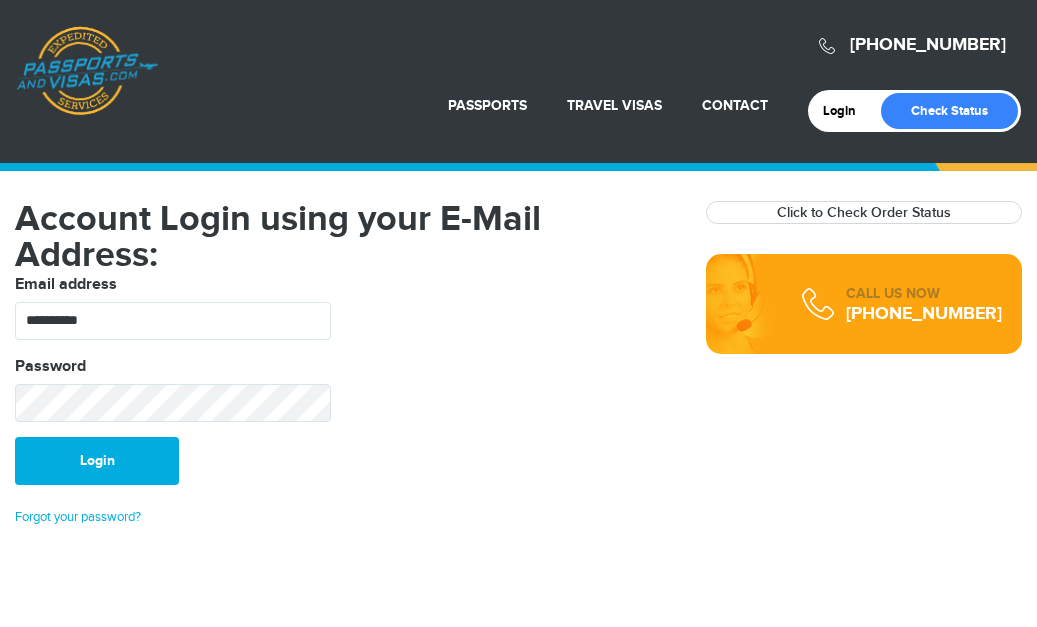 scroll, scrollTop: 0, scrollLeft: 0, axis: both 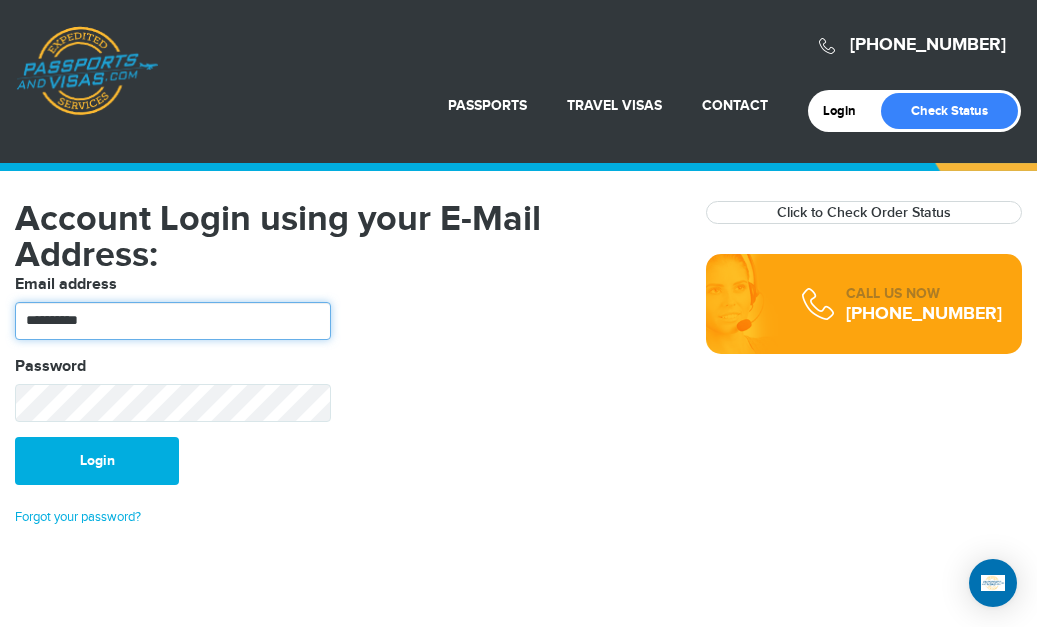 click on "**********" at bounding box center [173, 321] 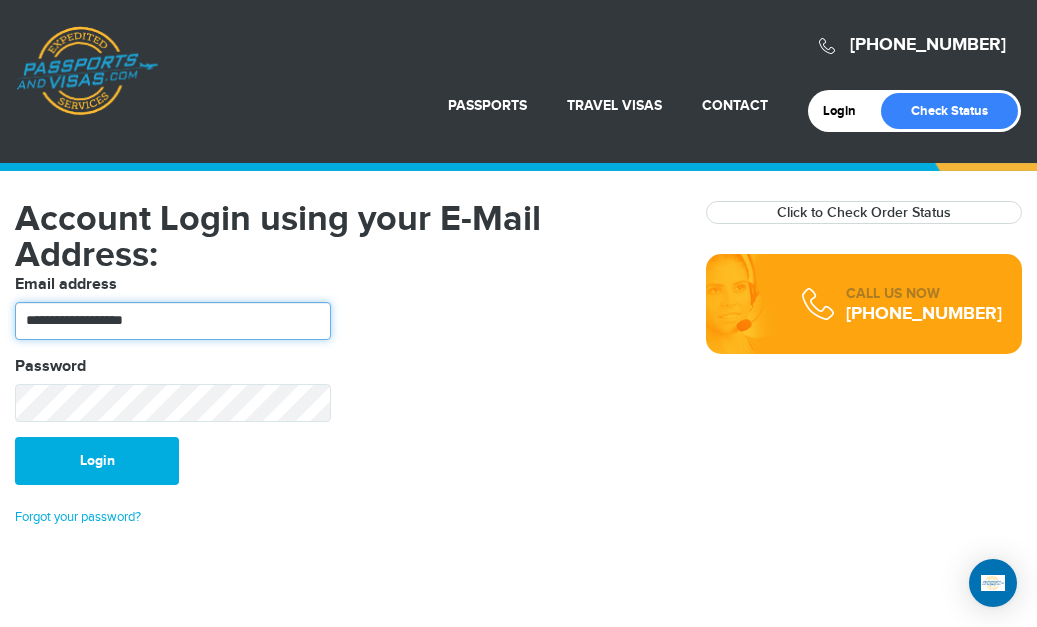 type on "**********" 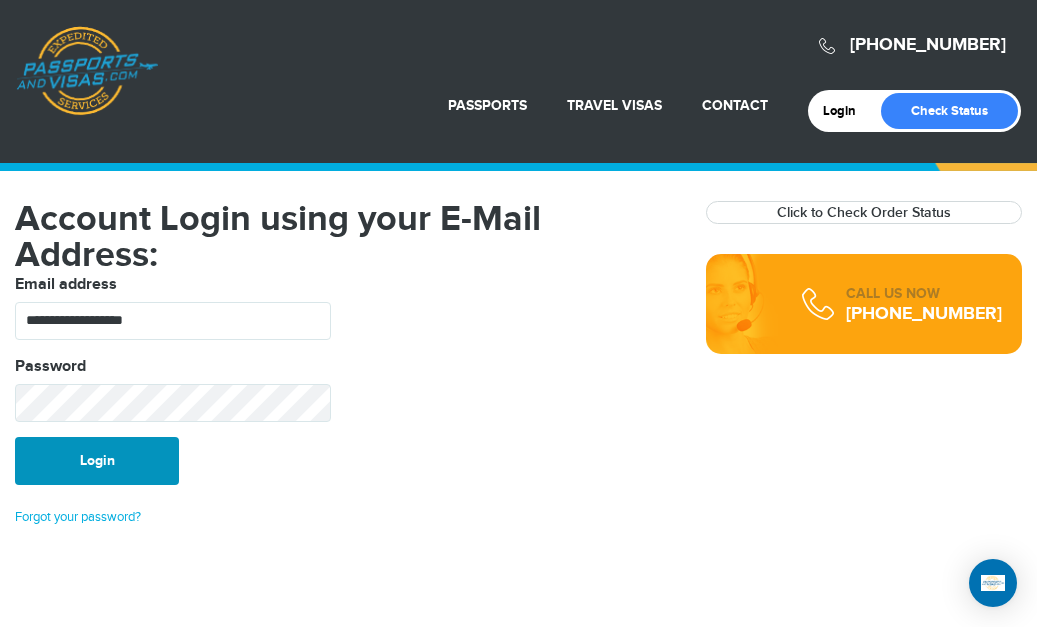 click on "Login" at bounding box center [97, 461] 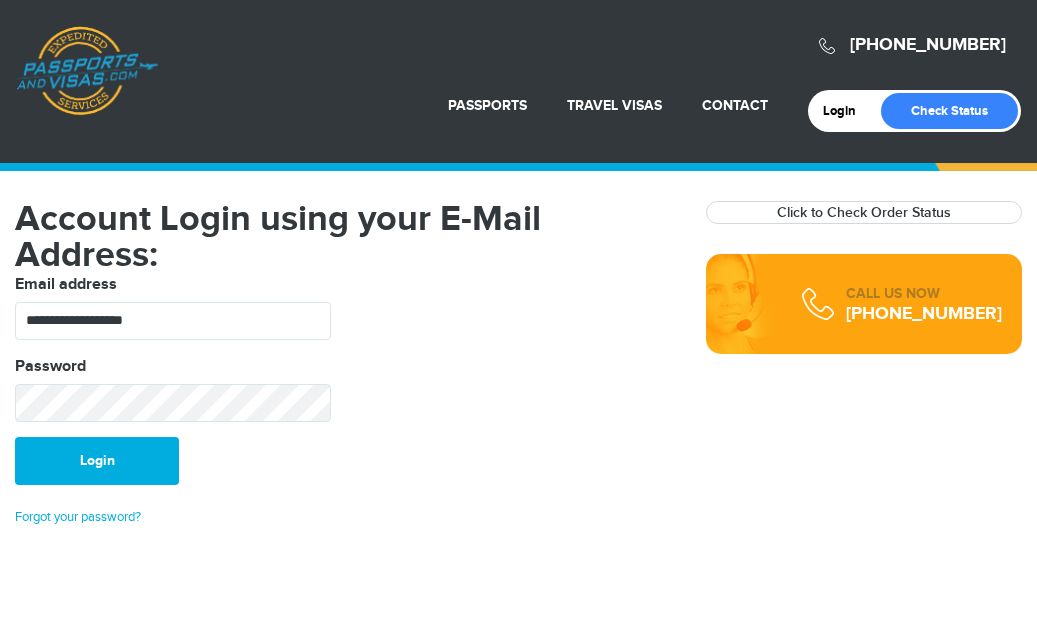 scroll, scrollTop: 0, scrollLeft: 0, axis: both 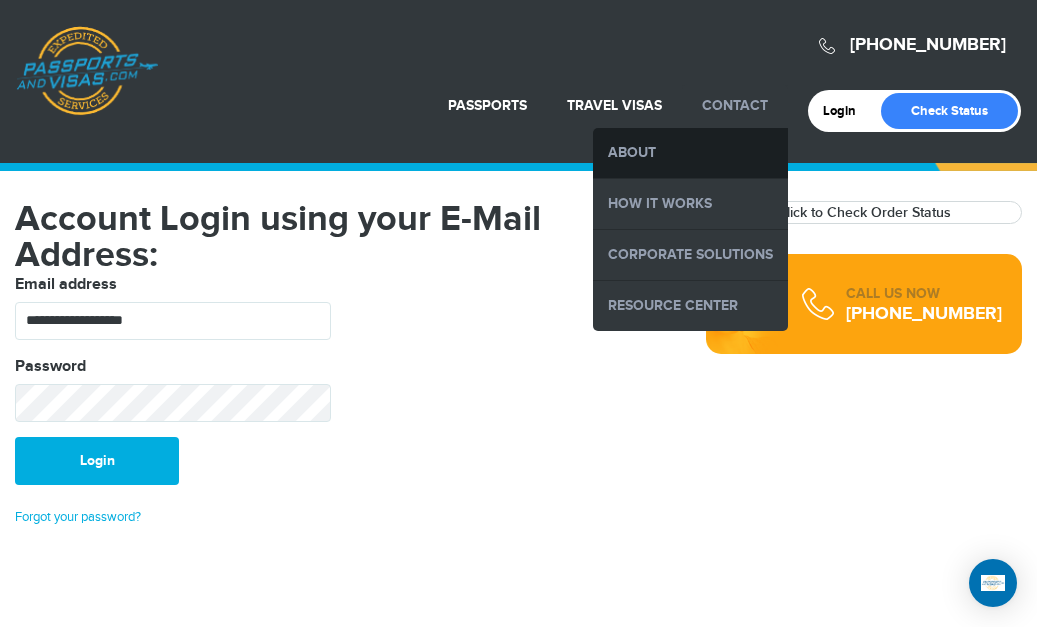 click on "About" at bounding box center [690, 153] 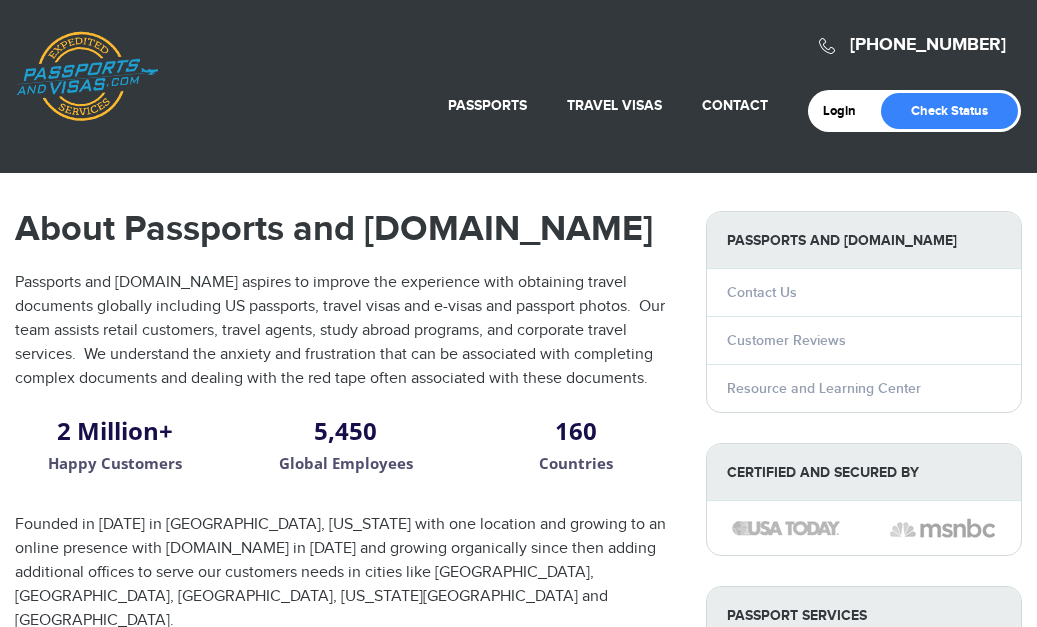 scroll, scrollTop: 0, scrollLeft: 0, axis: both 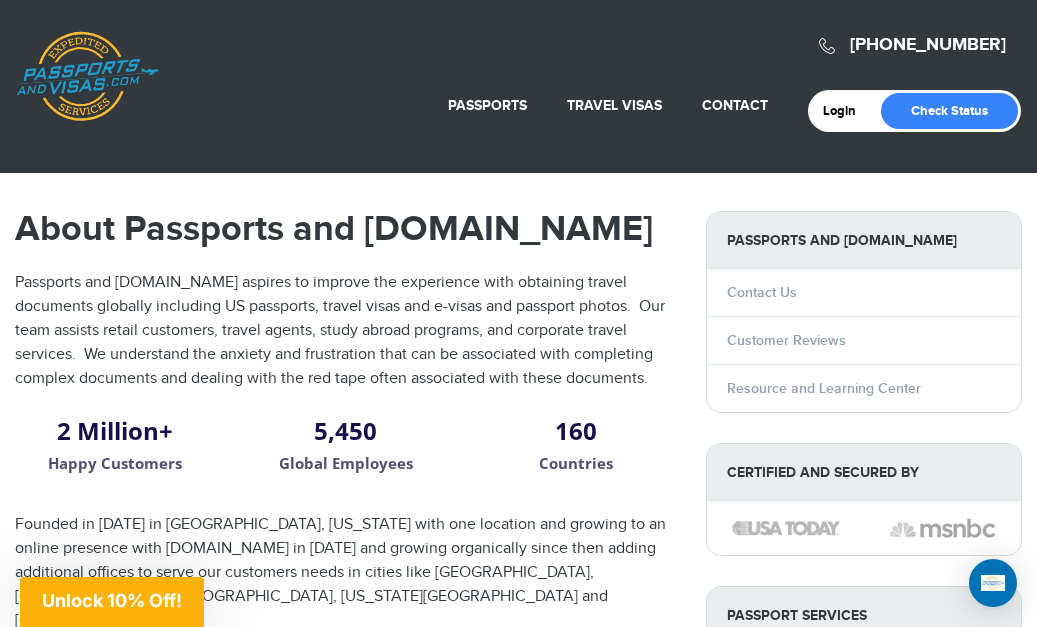 click on "[PHONE_NUMBER]
Passports & [DOMAIN_NAME]
Login
Check Status
Passports
Passport Renewal
[GEOGRAPHIC_DATA]
Second Passport
Passport Name Change
Lost Passport
About" at bounding box center (518, 86) 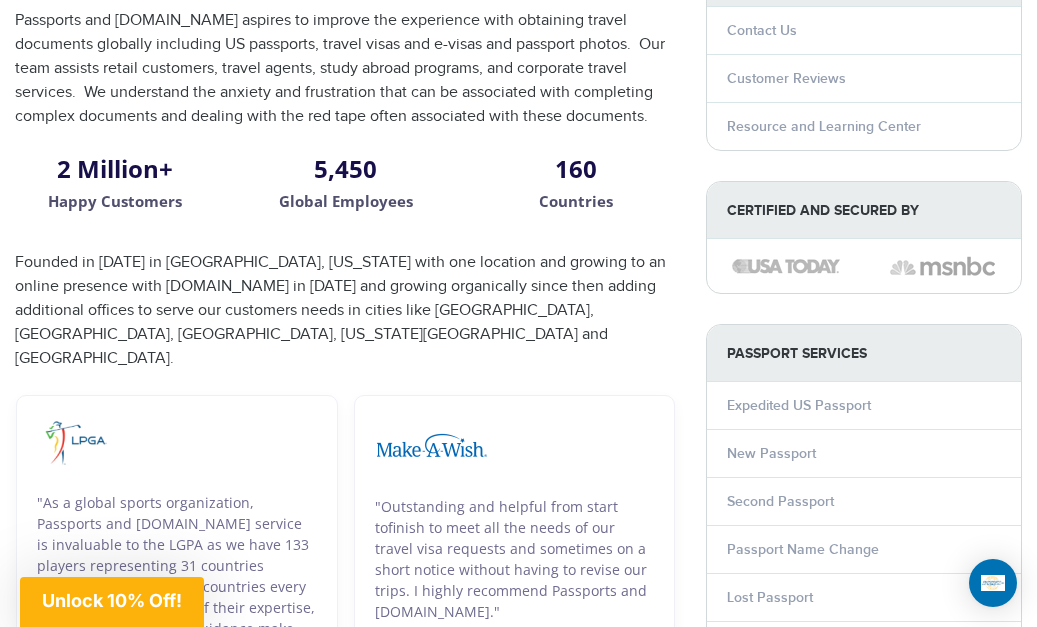 scroll, scrollTop: 280, scrollLeft: 0, axis: vertical 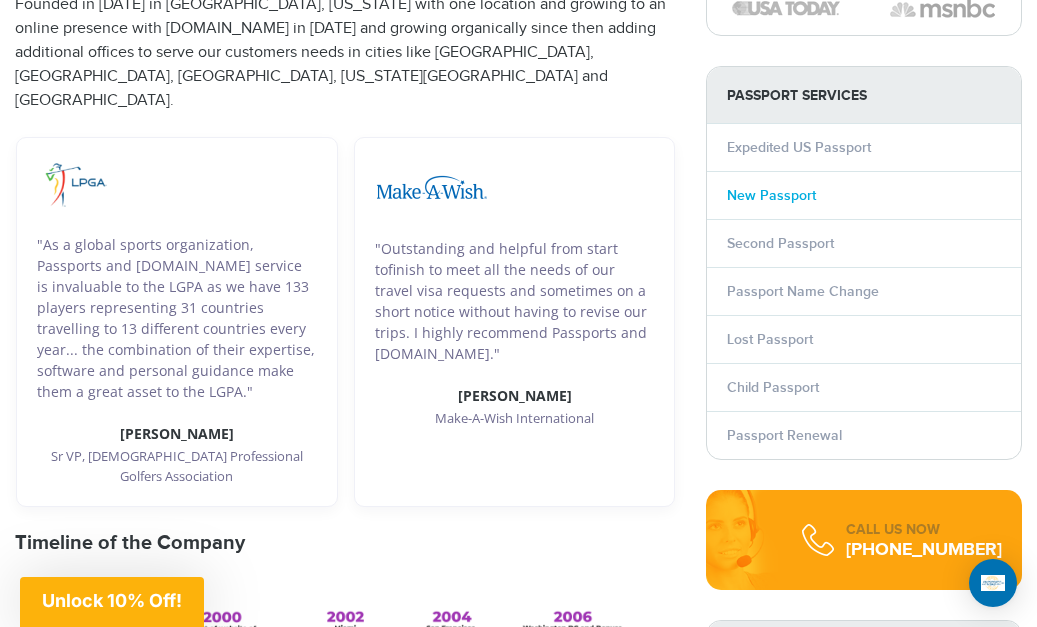 click on "New Passport" at bounding box center (771, 195) 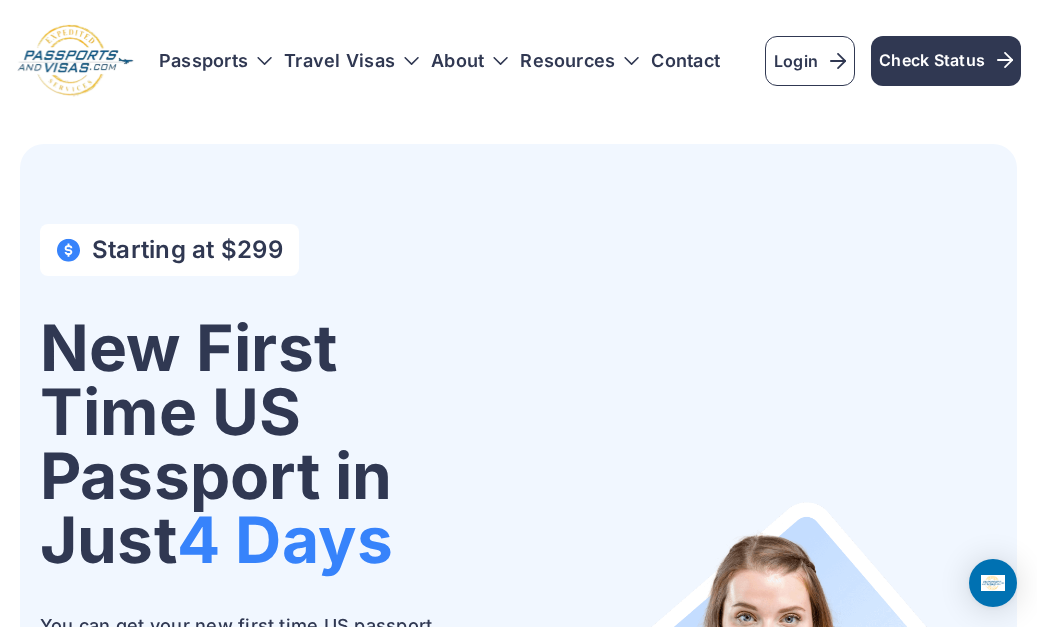 scroll, scrollTop: 0, scrollLeft: 0, axis: both 